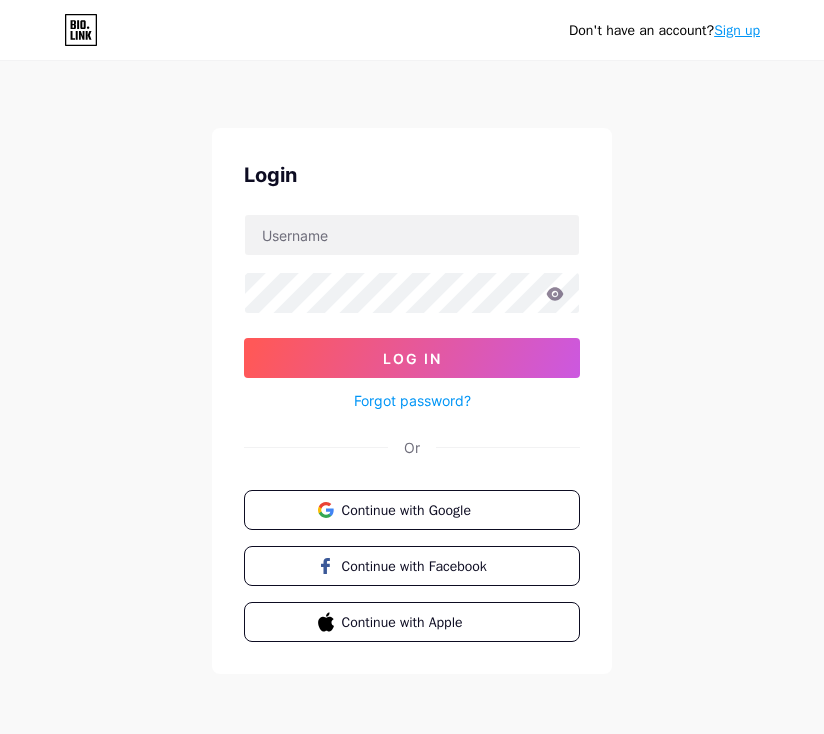 scroll, scrollTop: 0, scrollLeft: 0, axis: both 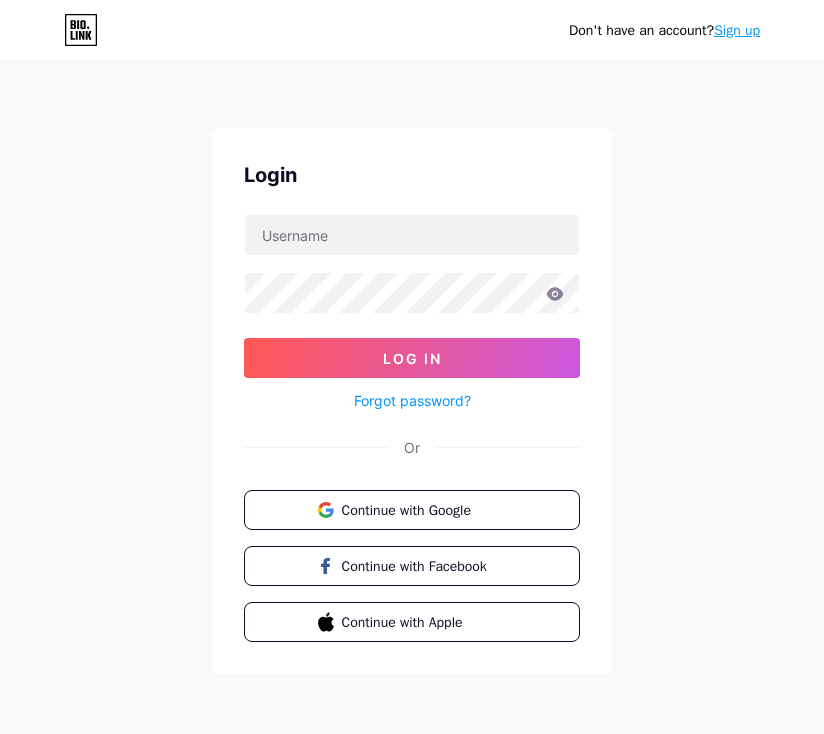 click on "Sign up" at bounding box center (737, 30) 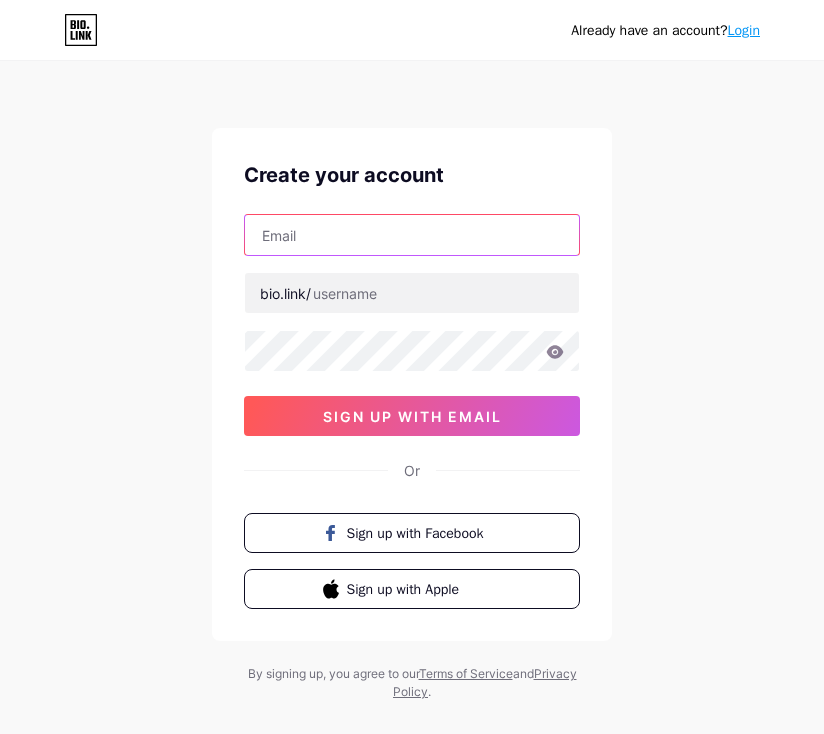 click at bounding box center (412, 235) 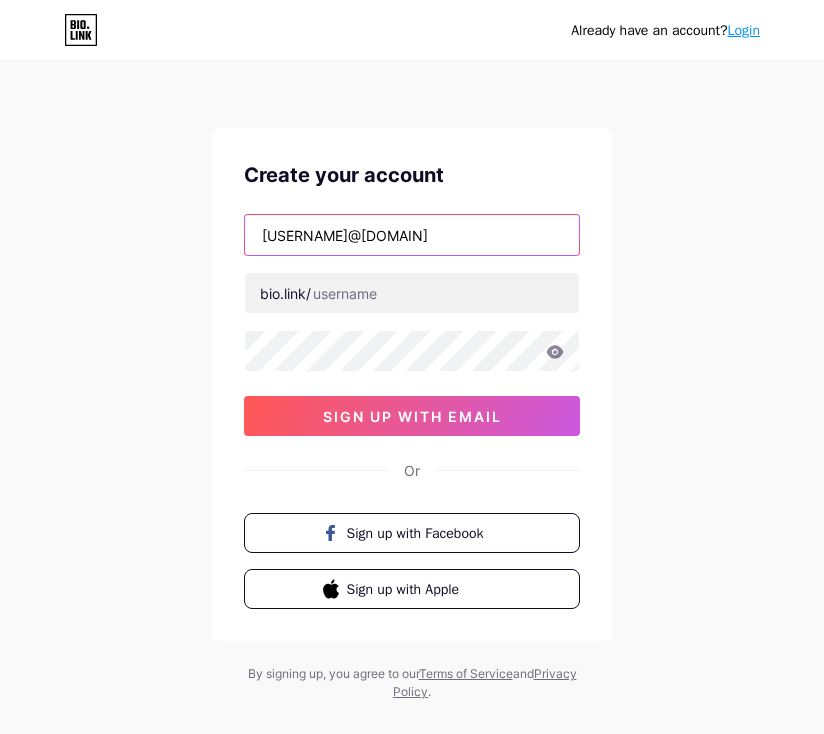 type on "[USERNAME]@[DOMAIN]" 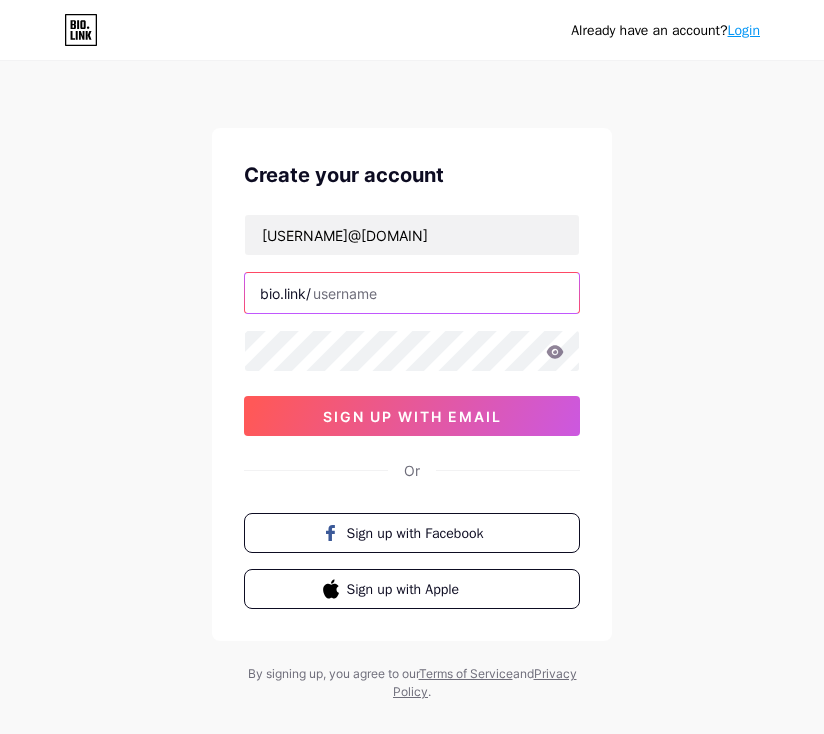 click at bounding box center (412, 293) 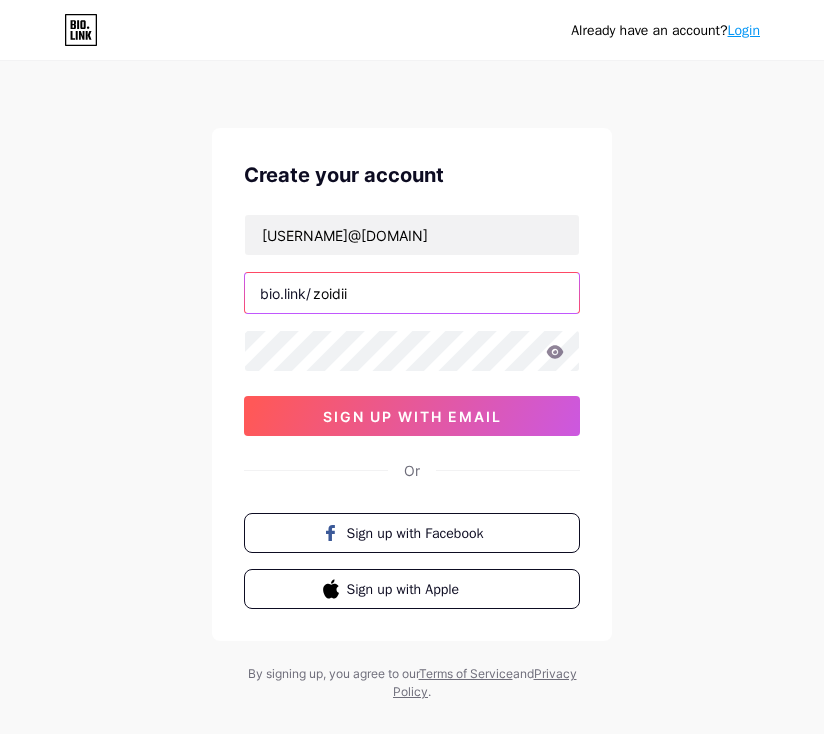 type on "zoidii" 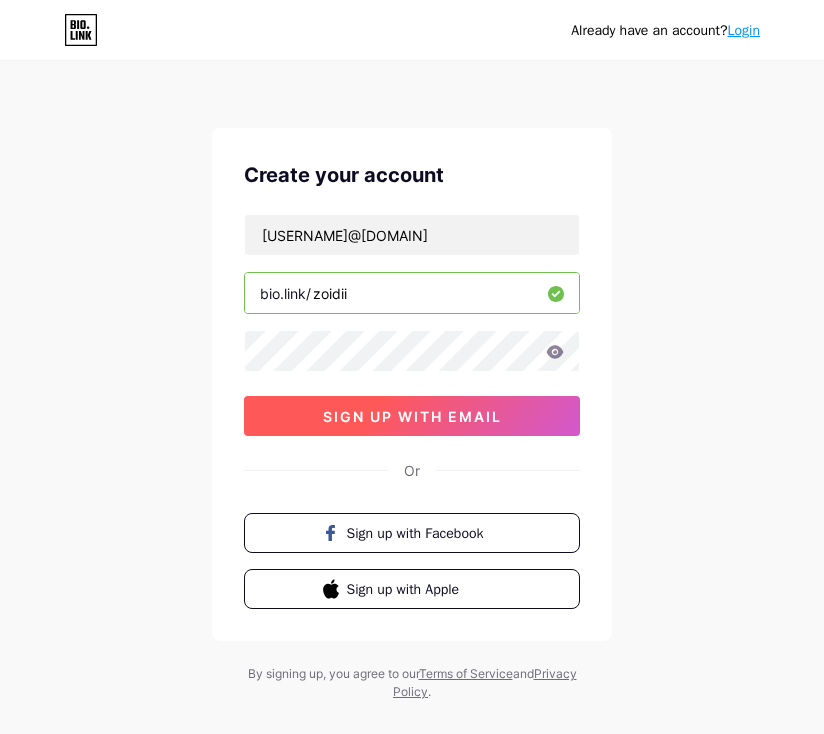 click on "sign up with email" at bounding box center (412, 416) 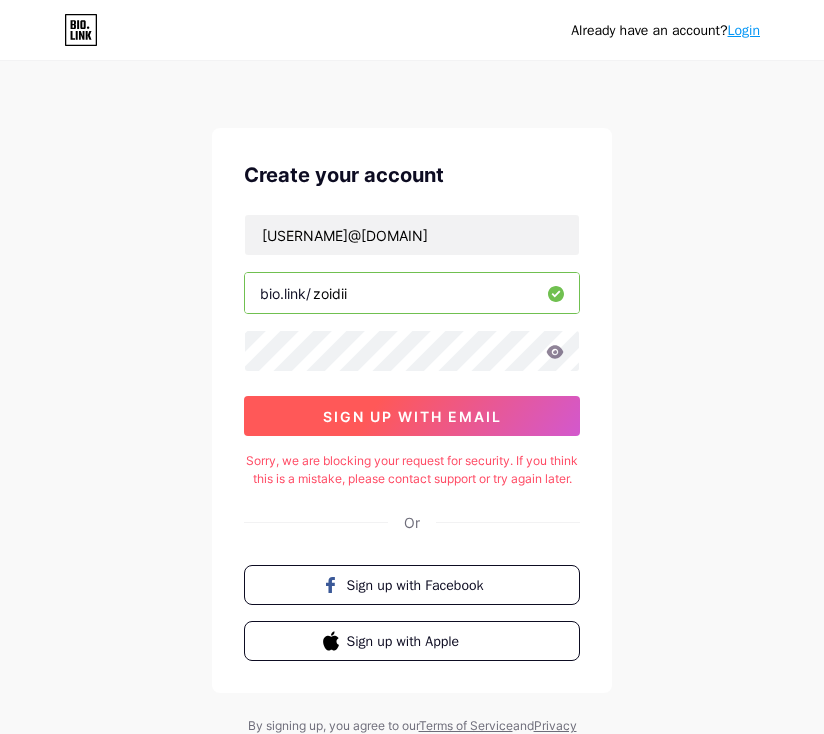 click on "sign up with email" at bounding box center [412, 416] 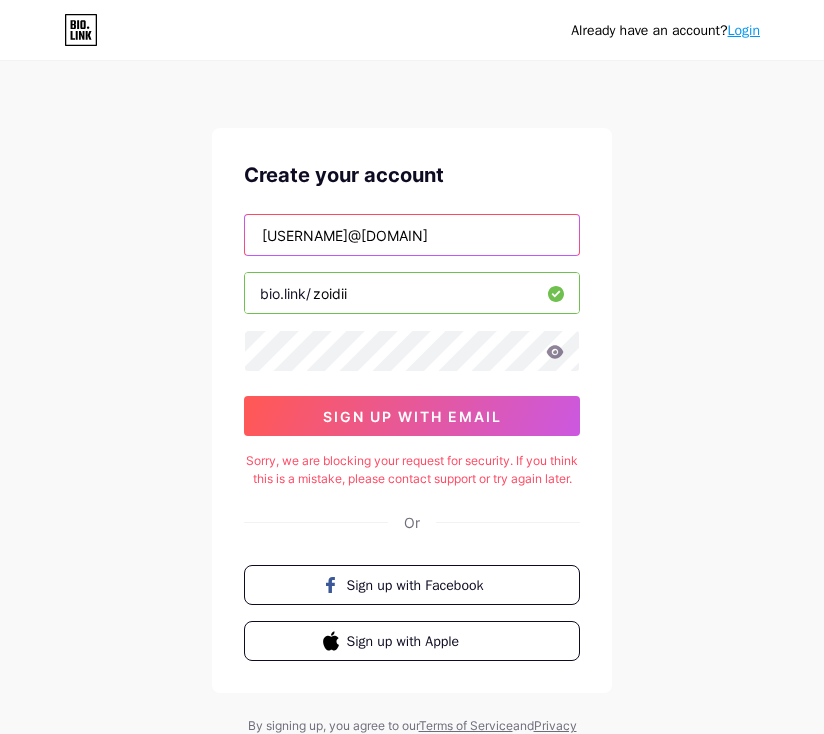 click on "[USERNAME]@[DOMAIN]" at bounding box center [412, 235] 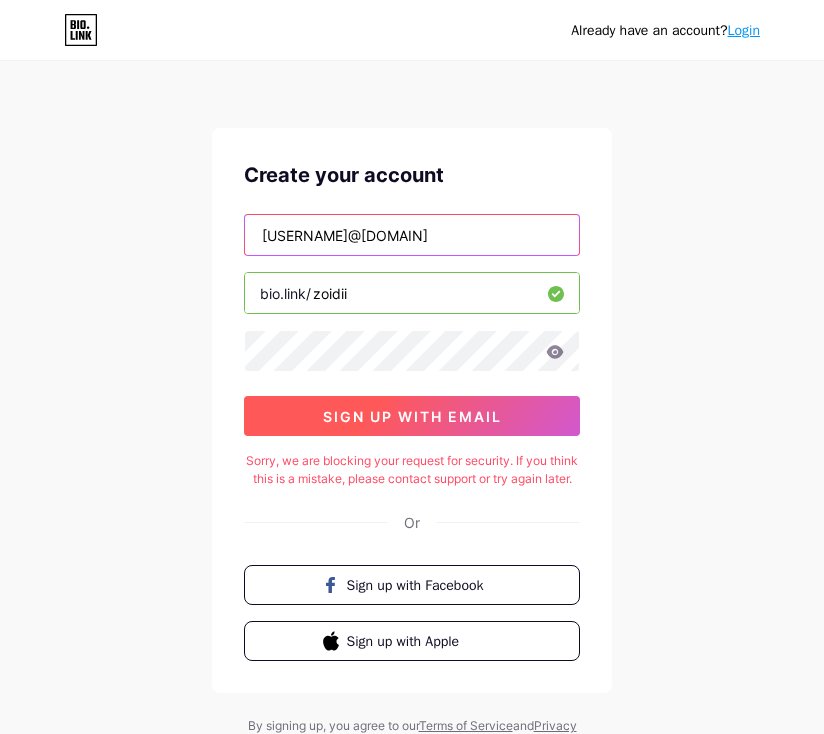 type on "[USERNAME]@[DOMAIN]" 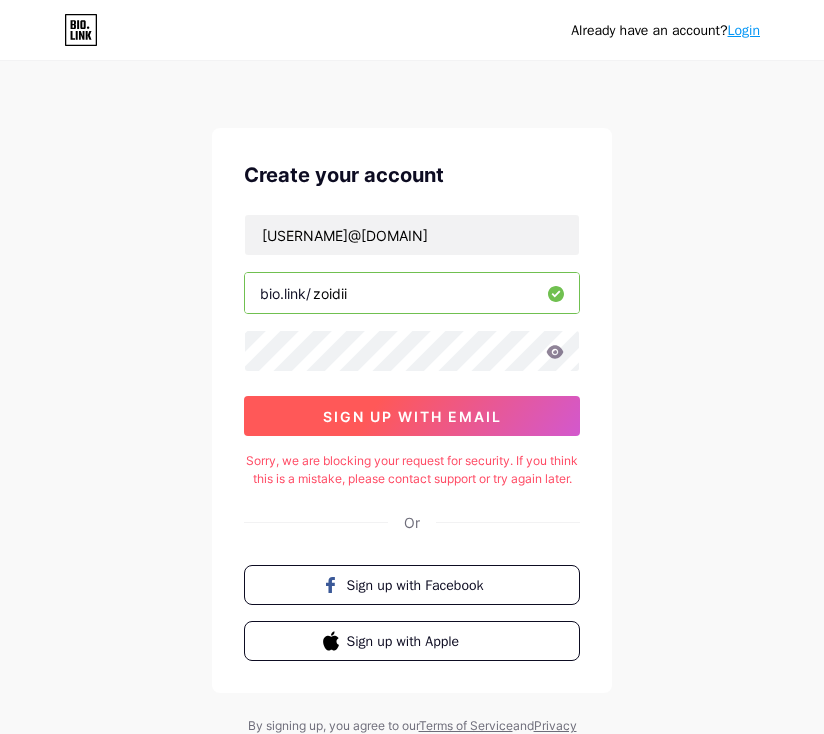 click on "sign up with email" at bounding box center [412, 416] 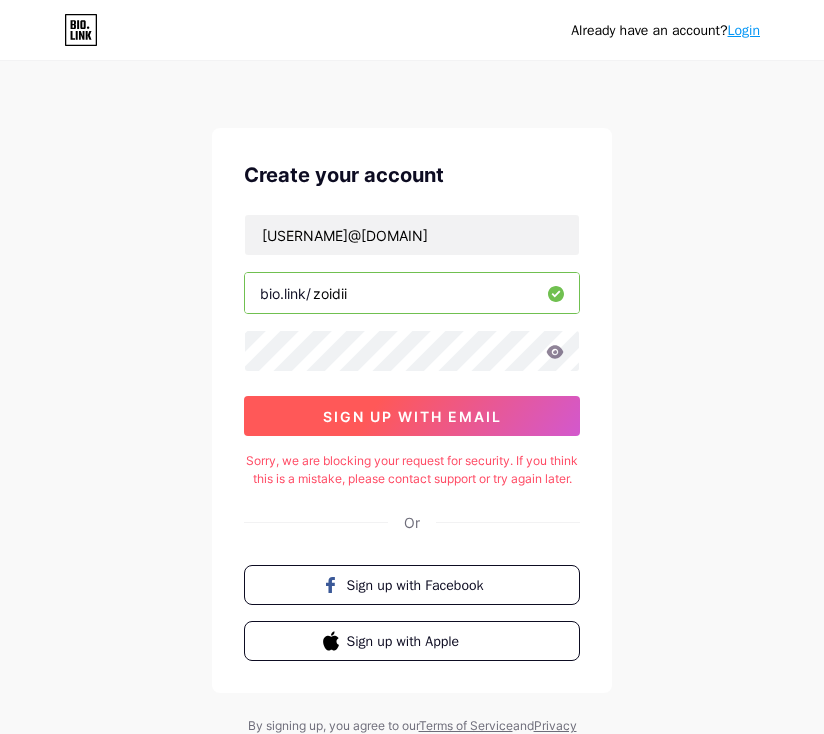 click on "sign up with email" at bounding box center (412, 416) 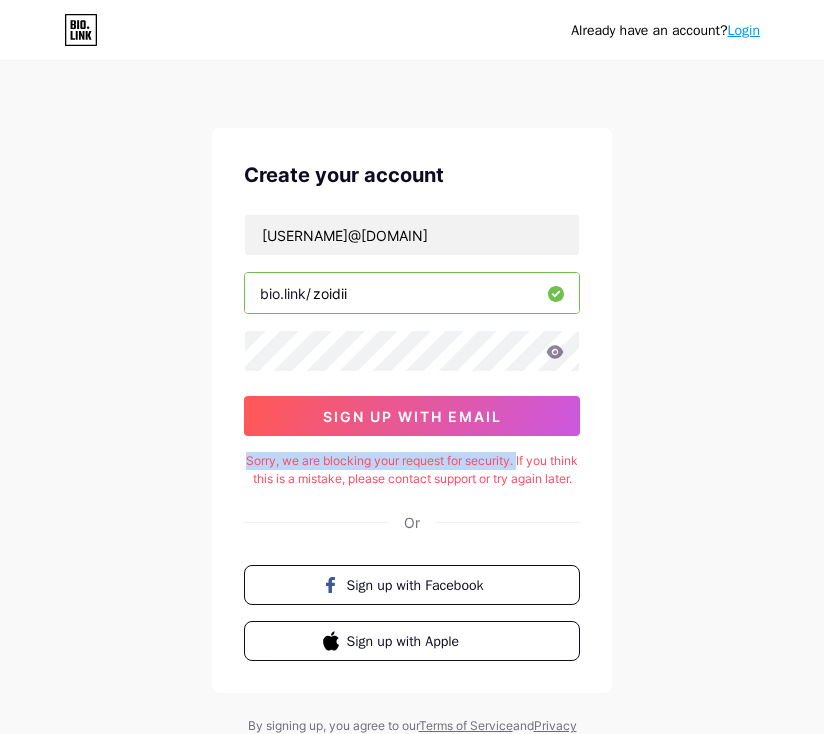 drag, startPoint x: 256, startPoint y: 456, endPoint x: 534, endPoint y: 460, distance: 278.02878 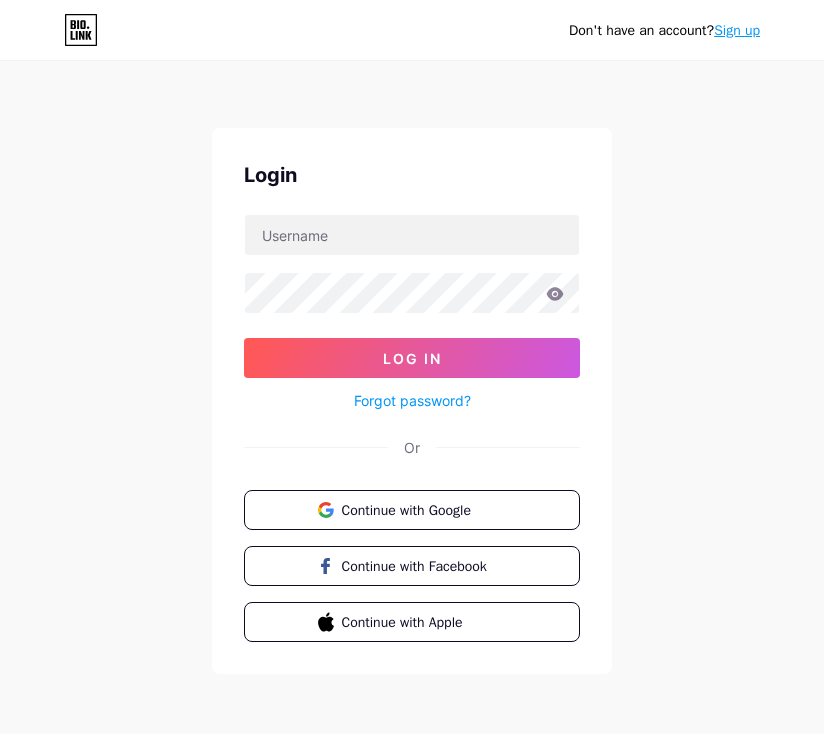 scroll, scrollTop: 0, scrollLeft: 0, axis: both 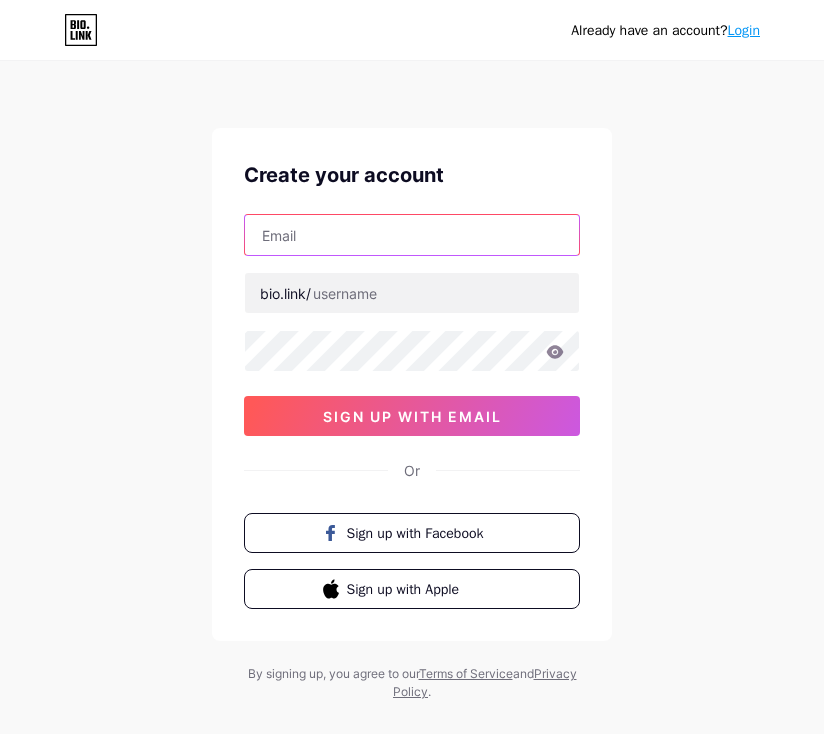 click at bounding box center (412, 235) 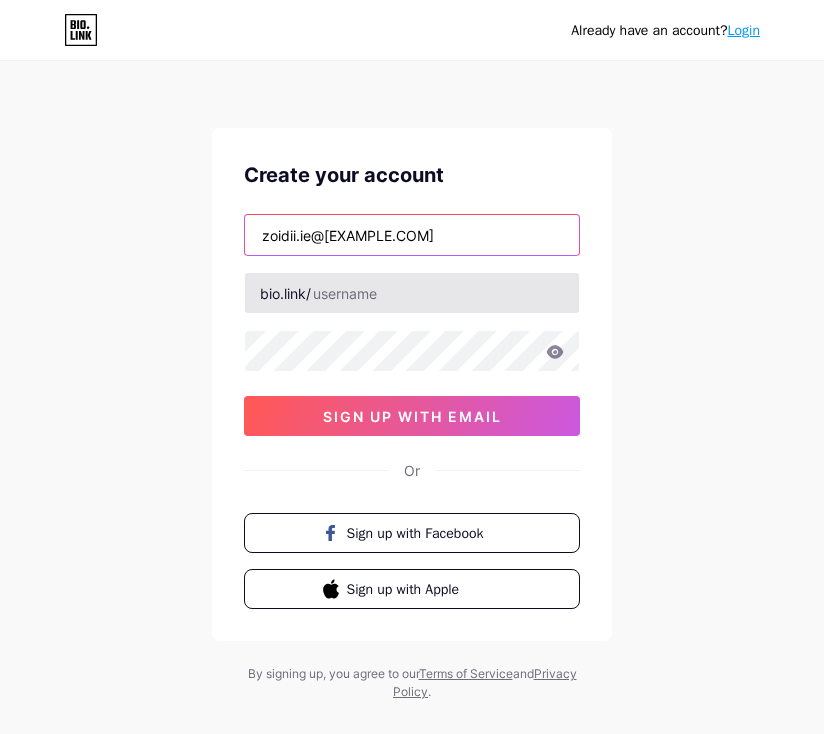 type on "zoidii.ie@[EXAMPLE.COM]" 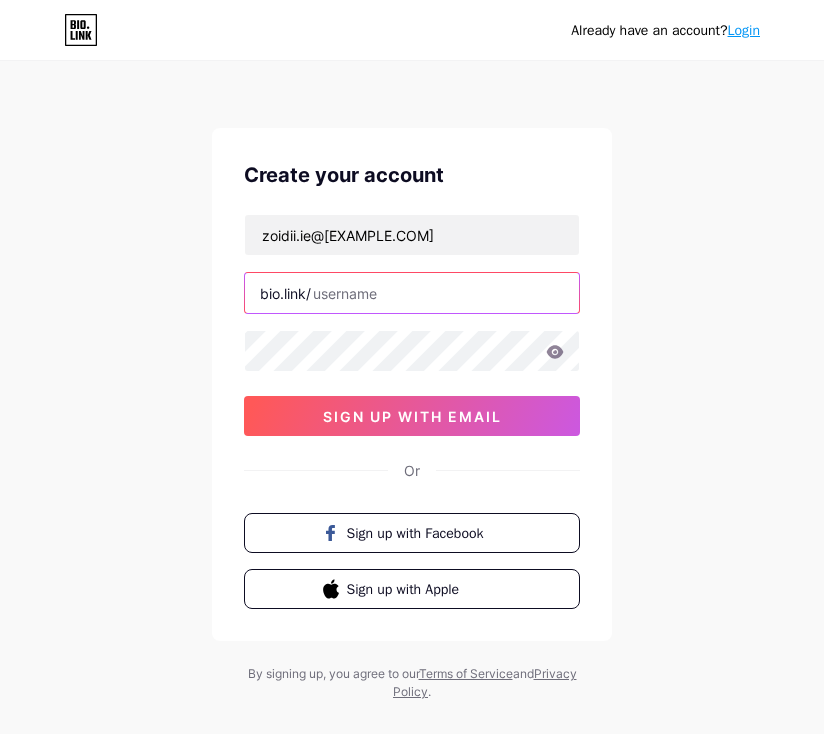click at bounding box center [412, 293] 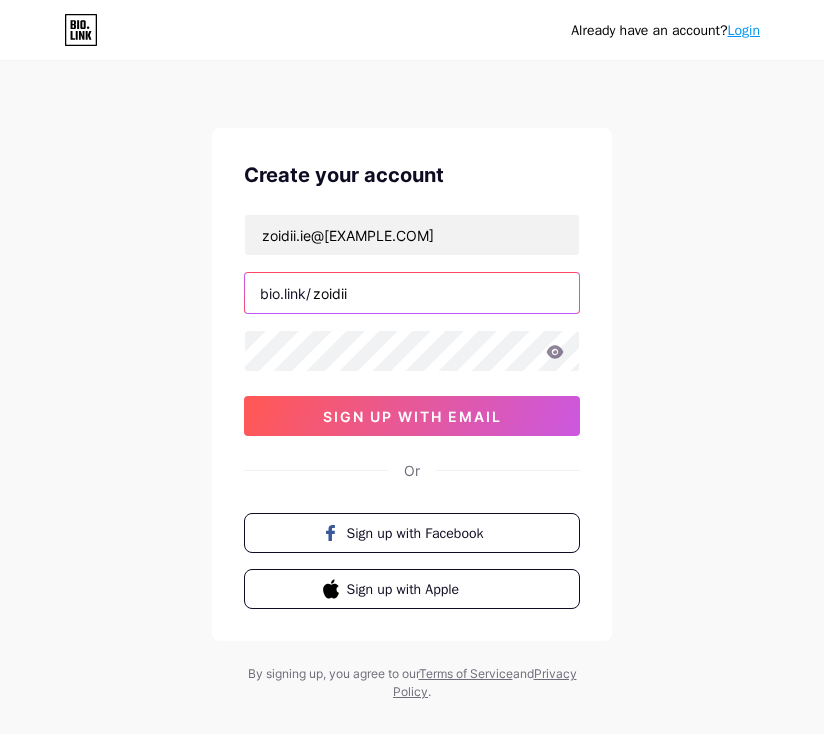type on "zoidii" 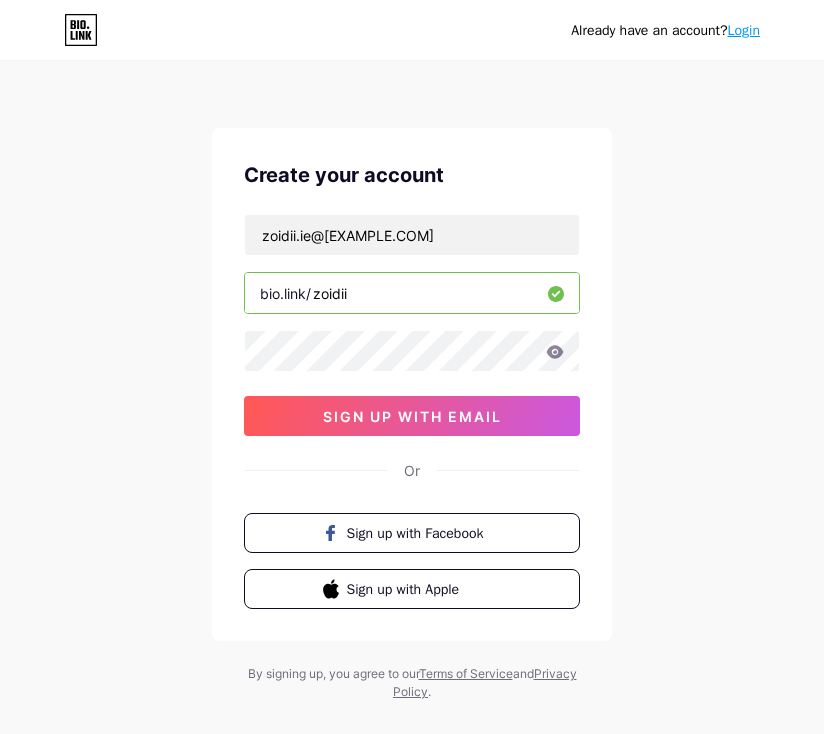 click on "Login" at bounding box center [744, 30] 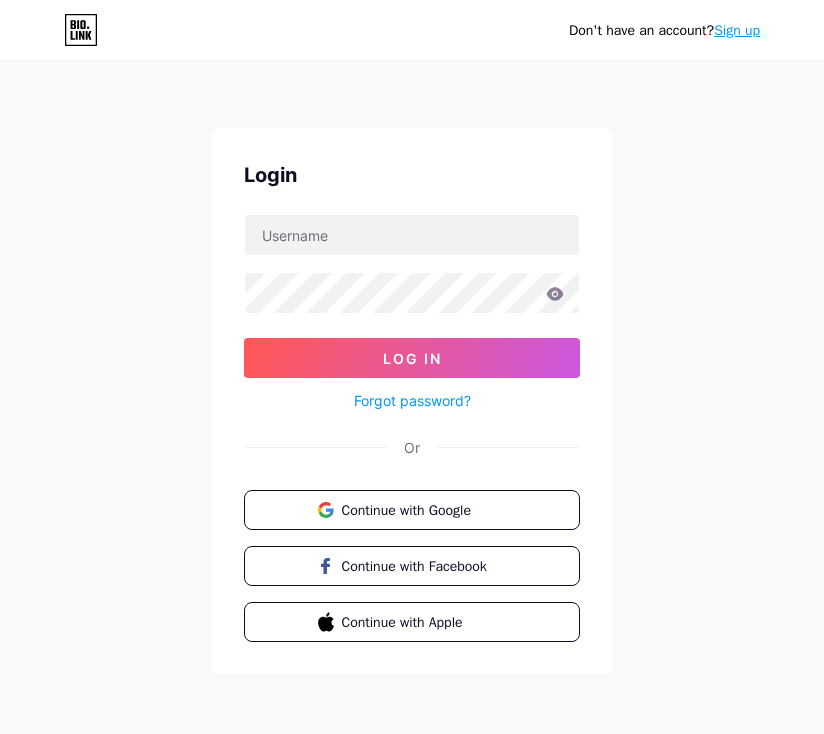 click on "Sign up" at bounding box center [737, 30] 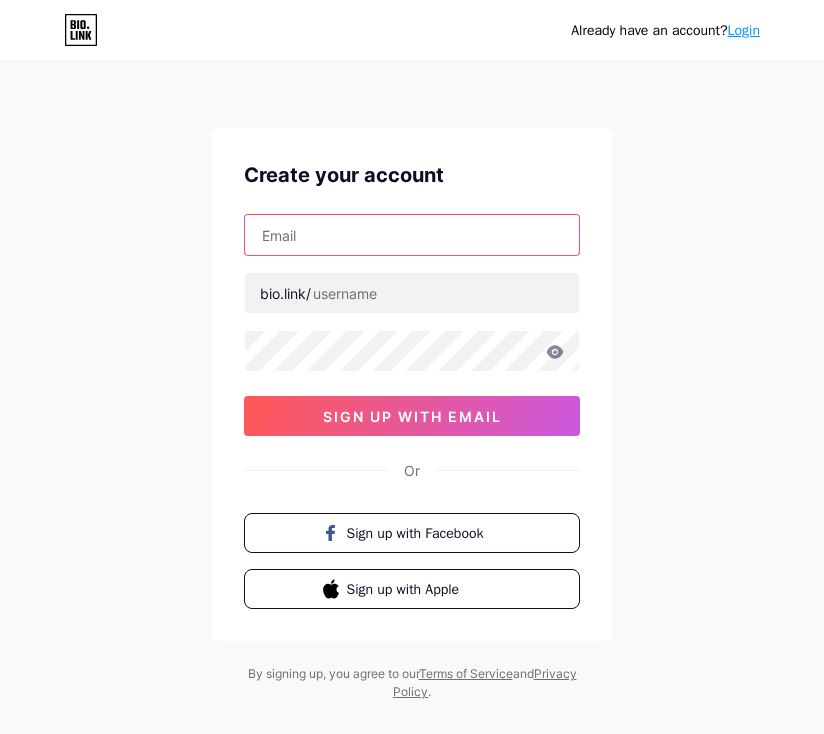 click at bounding box center [412, 235] 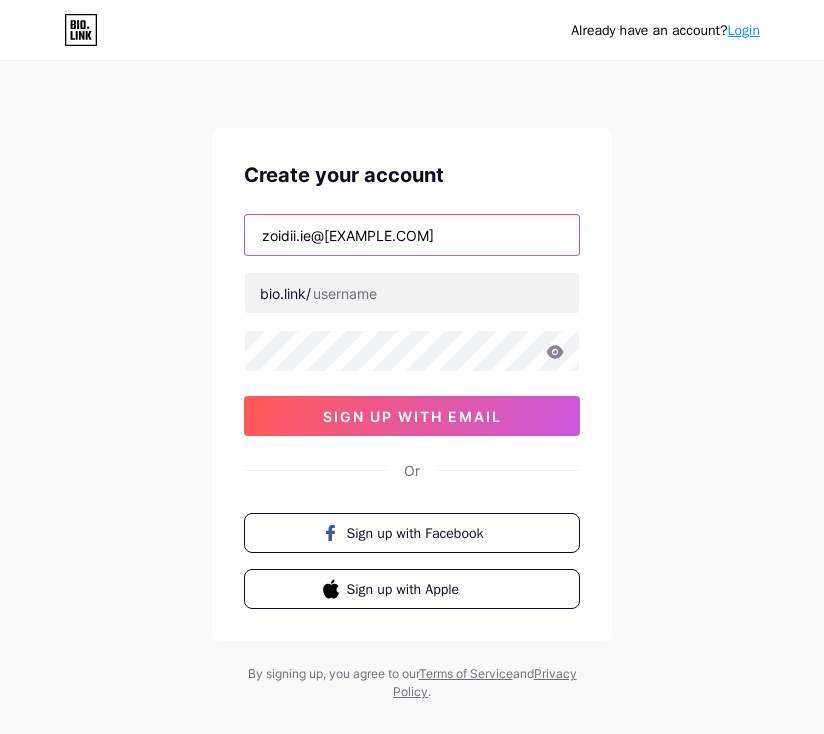 type on "zoidii.ie@[EXAMPLE.COM]" 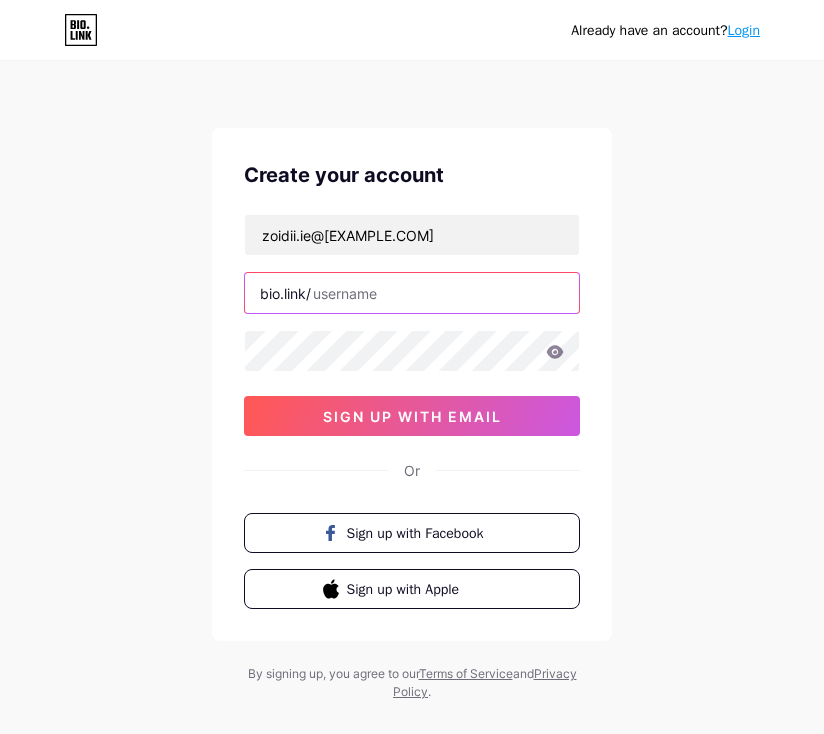 click at bounding box center [412, 293] 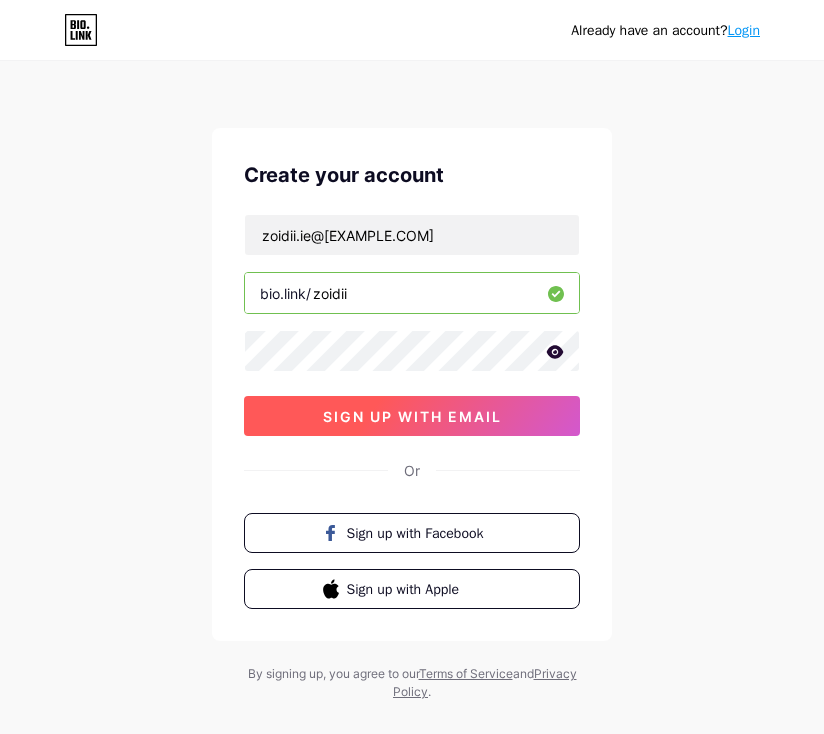 type on "zoidii" 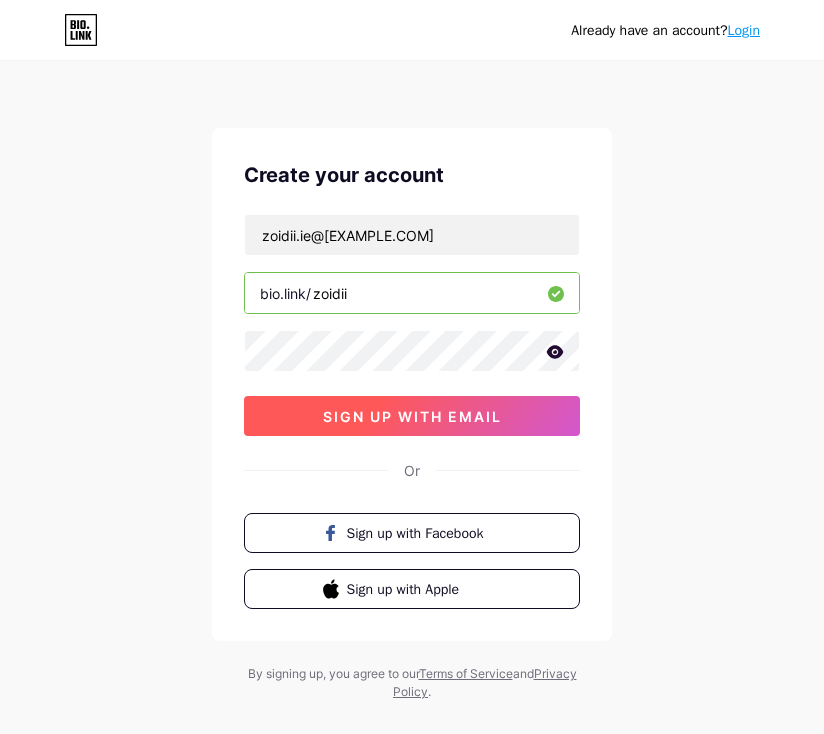 click on "sign up with email" at bounding box center [412, 416] 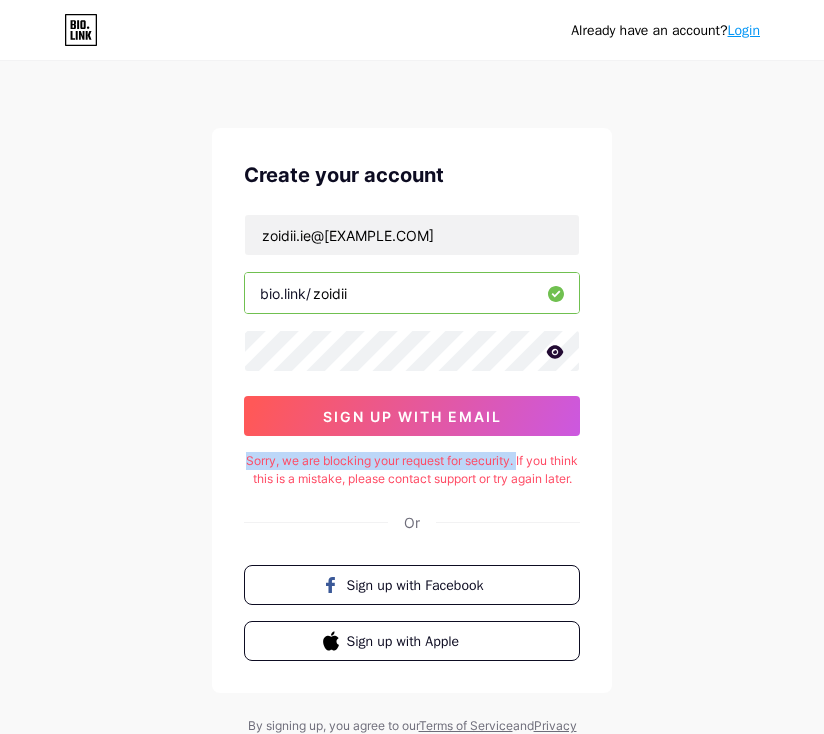 drag, startPoint x: 254, startPoint y: 457, endPoint x: 534, endPoint y: 458, distance: 280.0018 